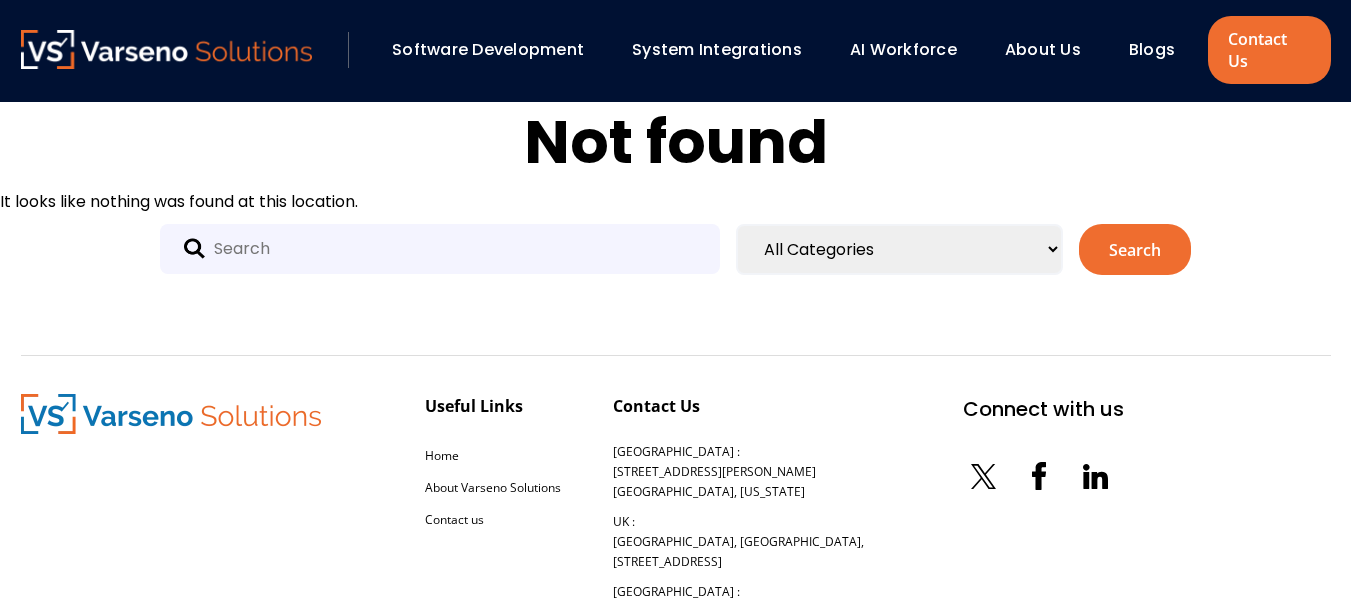 scroll, scrollTop: 0, scrollLeft: 0, axis: both 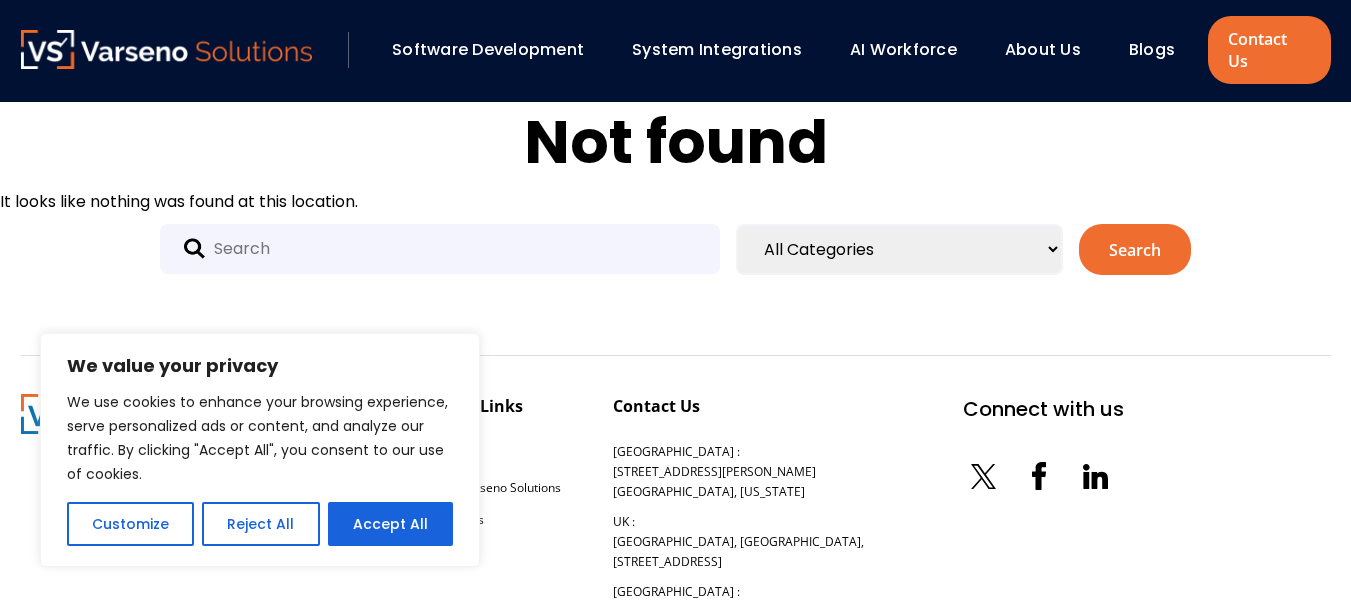 click at bounding box center [167, 49] 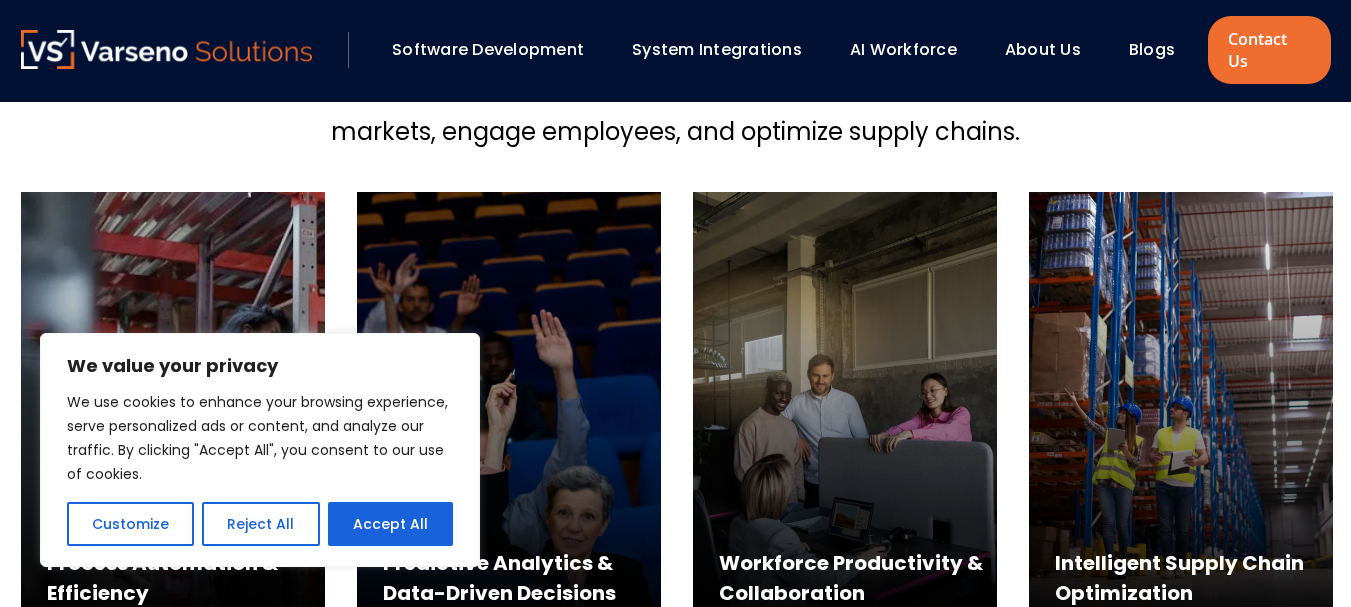 scroll, scrollTop: 785, scrollLeft: 0, axis: vertical 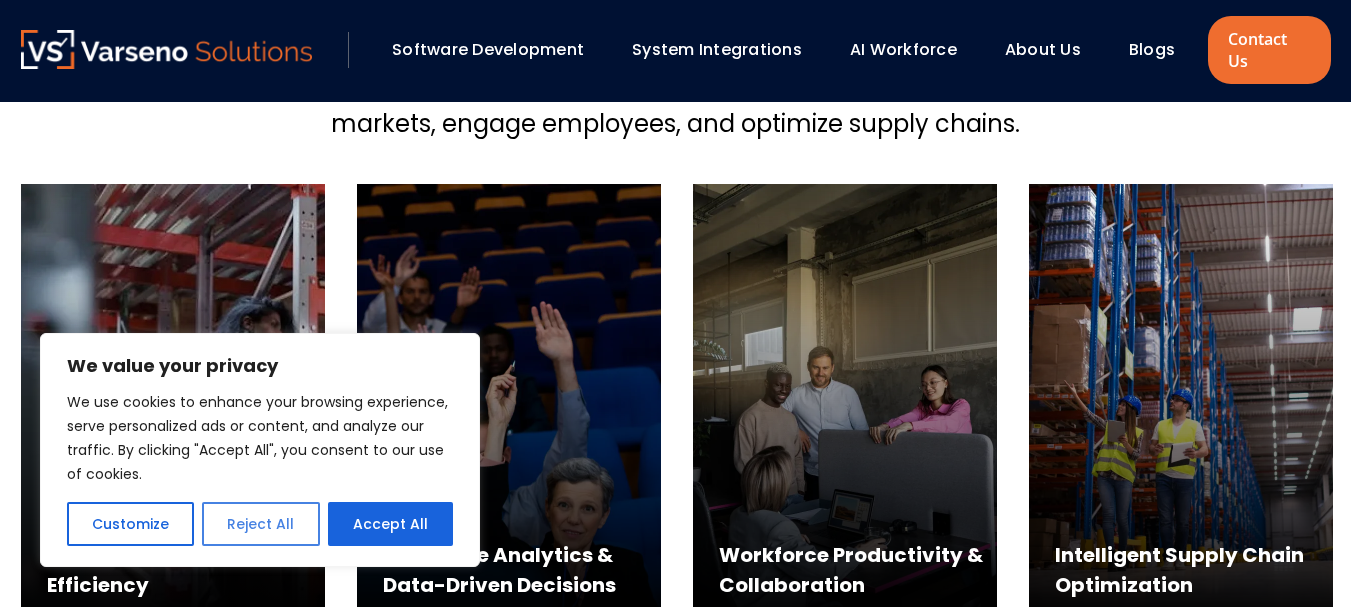 click on "Reject All" at bounding box center [260, 524] 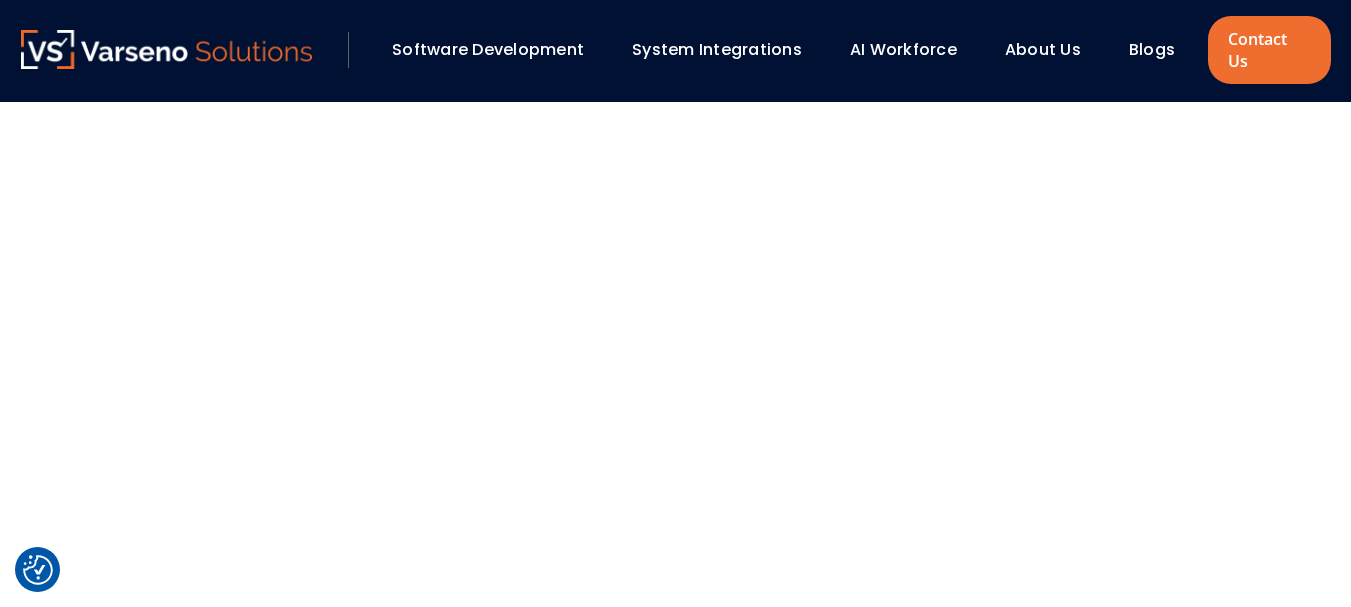 scroll, scrollTop: 3455, scrollLeft: 0, axis: vertical 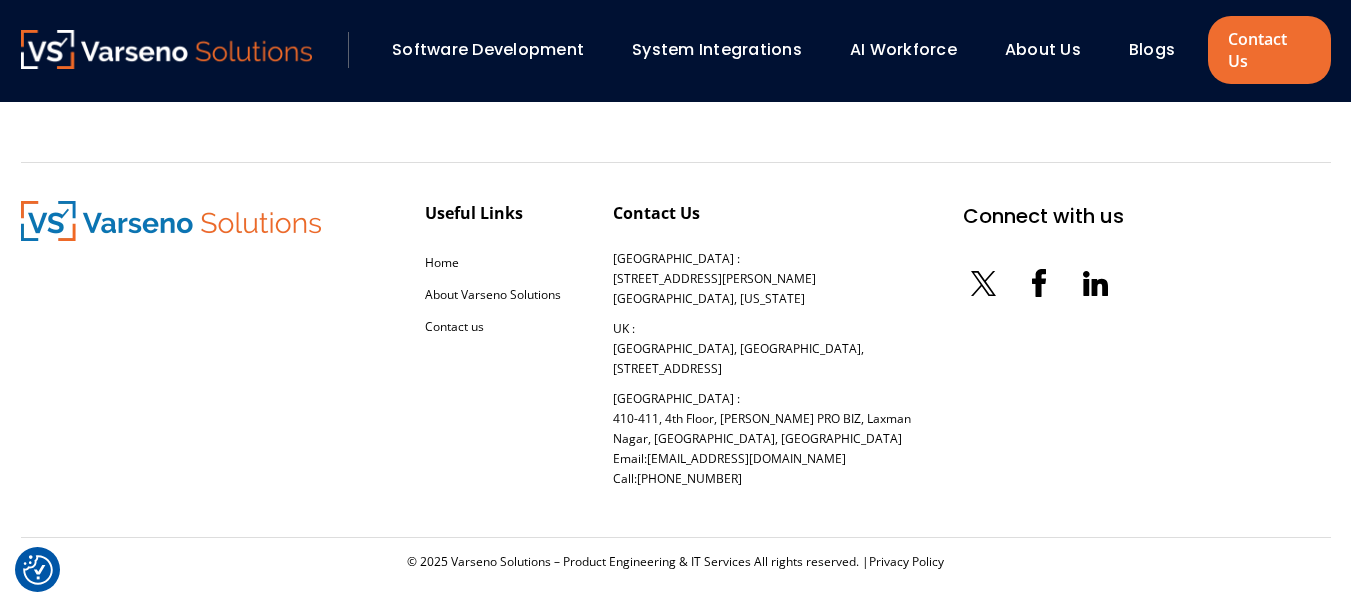 click on "About Us" at bounding box center (1043, 49) 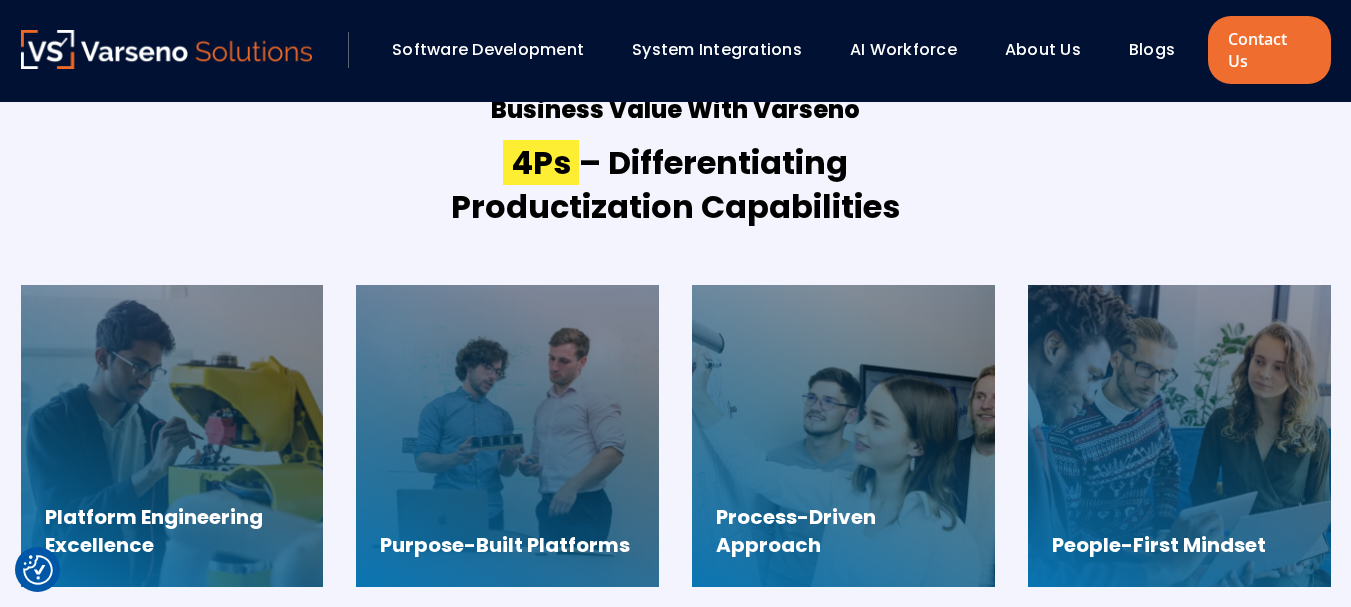 scroll, scrollTop: 1452, scrollLeft: 0, axis: vertical 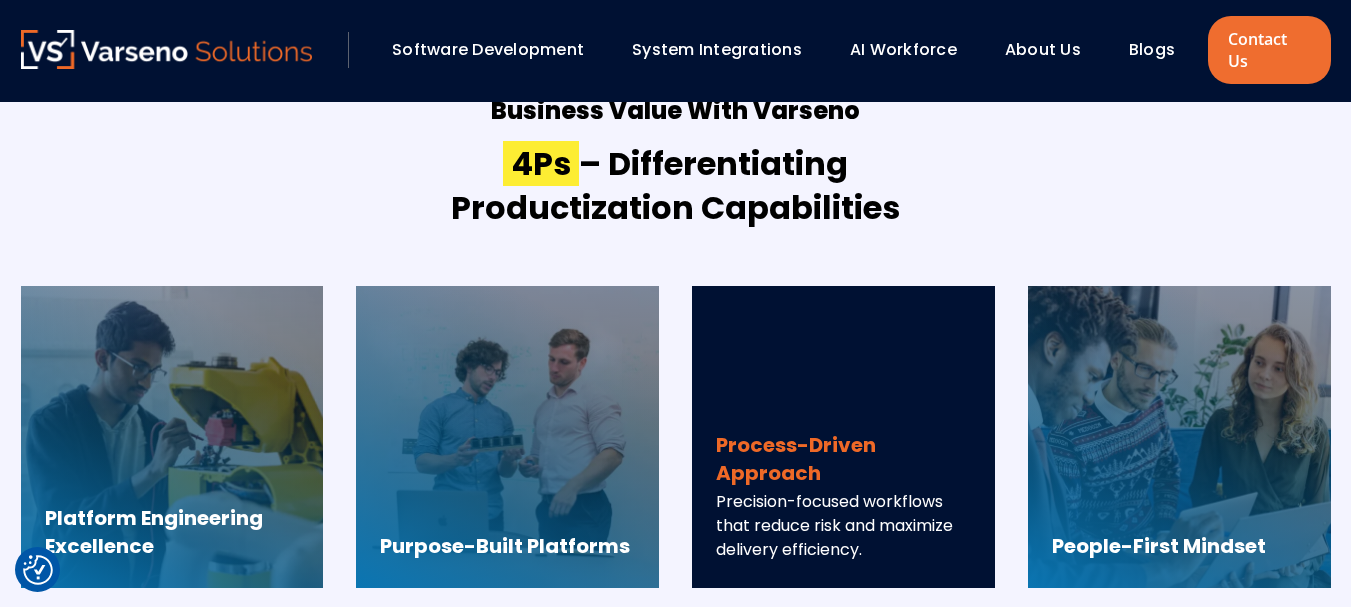 click on "Precision-focused workflows that reduce risk and maximize delivery efficiency." at bounding box center (843, 526) 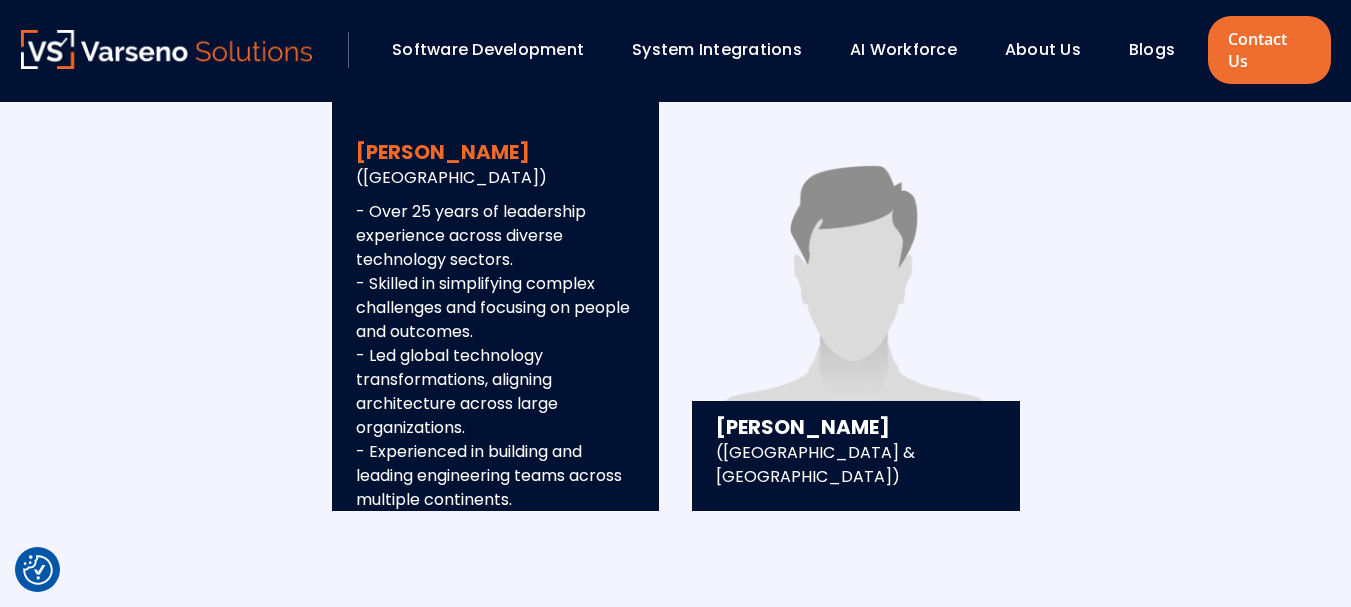 scroll, scrollTop: 3541, scrollLeft: 0, axis: vertical 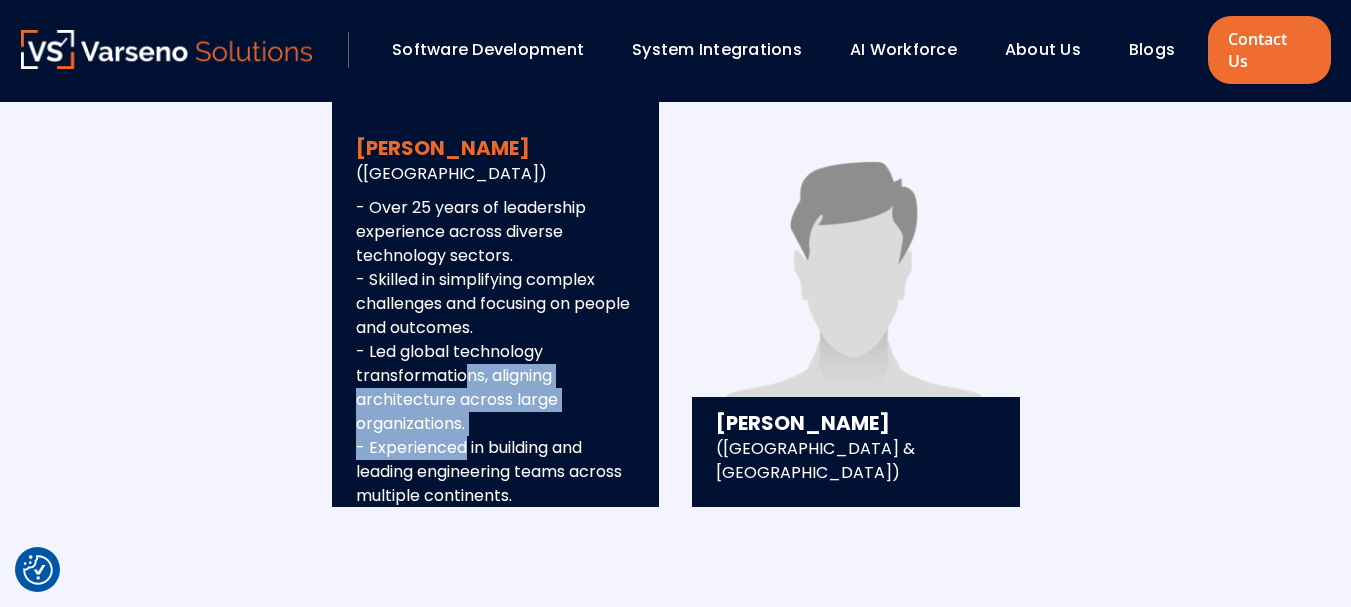 drag, startPoint x: 459, startPoint y: 354, endPoint x: 451, endPoint y: 440, distance: 86.37129 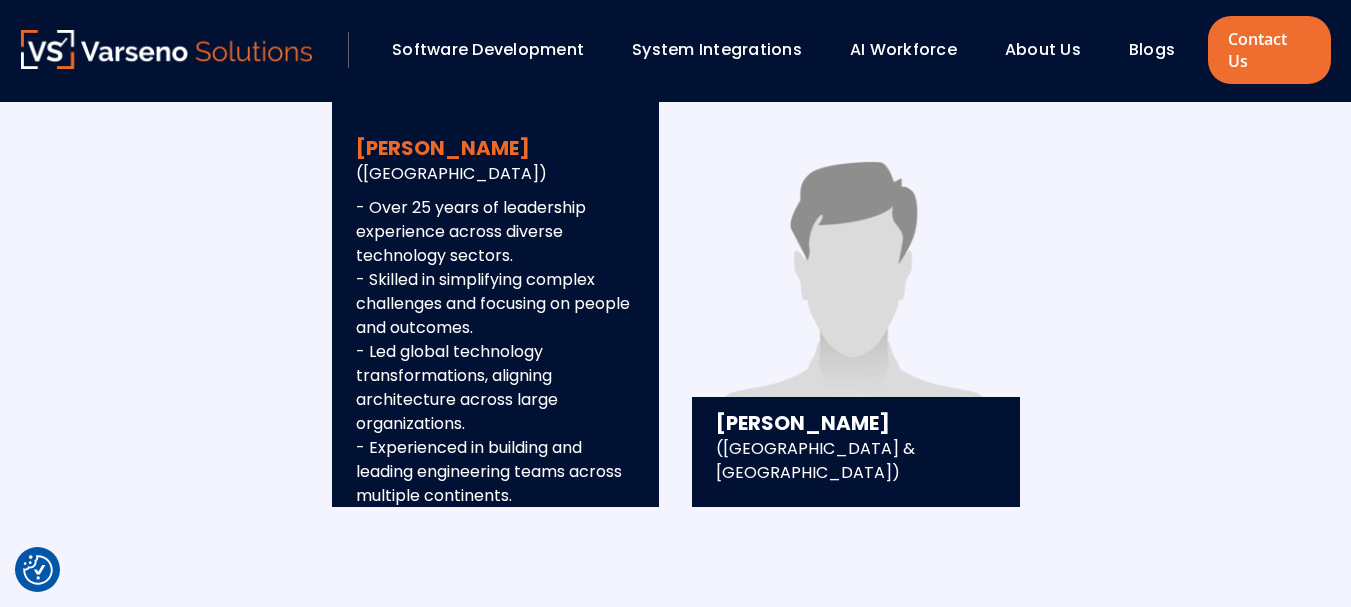 click on "- Over 25 years of leadership experience across diverse technology sectors.
- Skilled in simplifying complex challenges and focusing on people and outcomes.
- Led global technology transformations, aligning architecture across large organizations.
- Experienced in building and leading engineering teams across multiple continents." at bounding box center [496, 352] 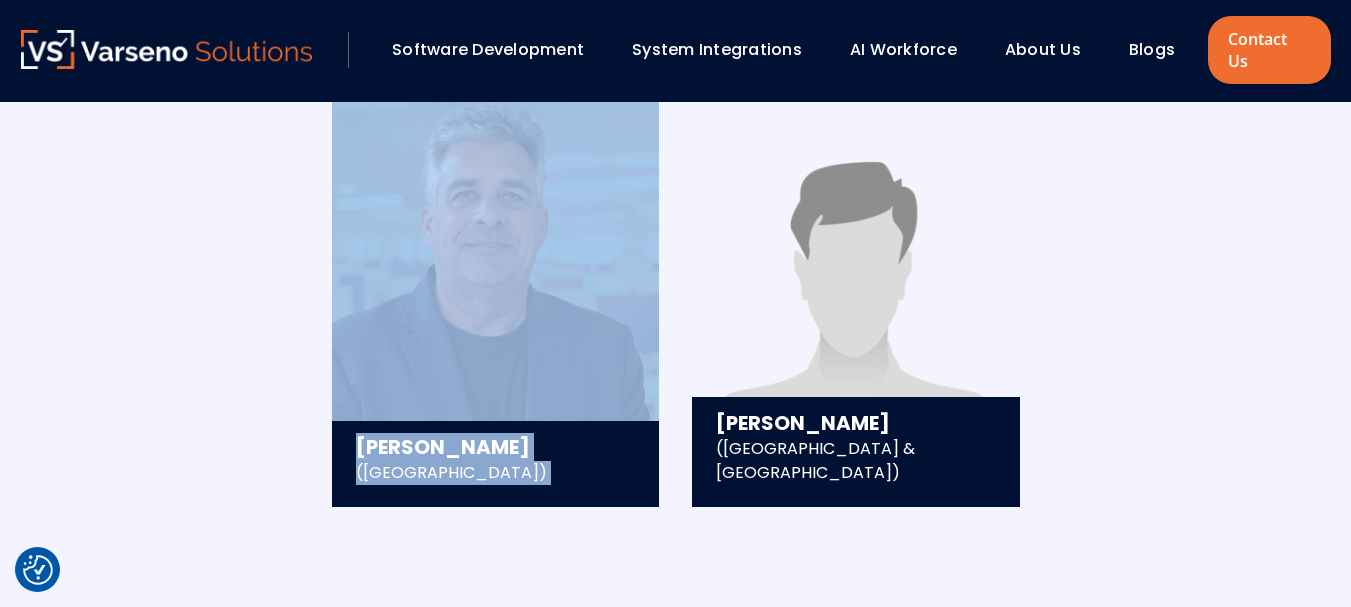 drag, startPoint x: 484, startPoint y: 439, endPoint x: 490, endPoint y: 494, distance: 55.326305 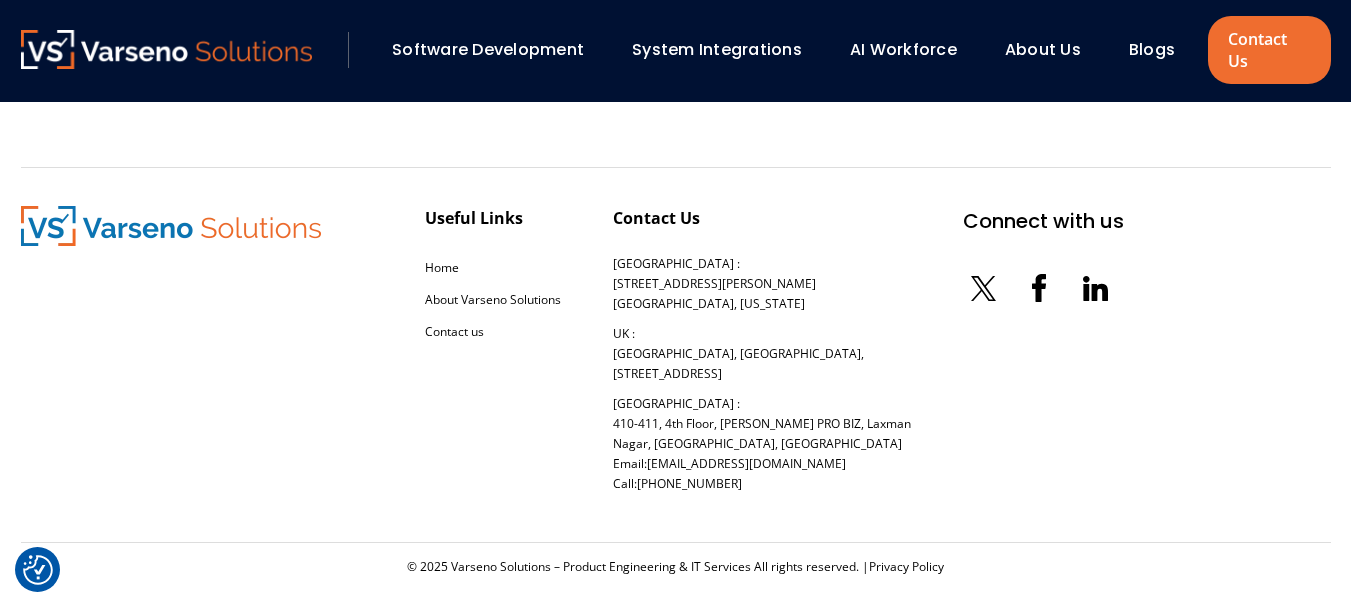 scroll, scrollTop: 4705, scrollLeft: 0, axis: vertical 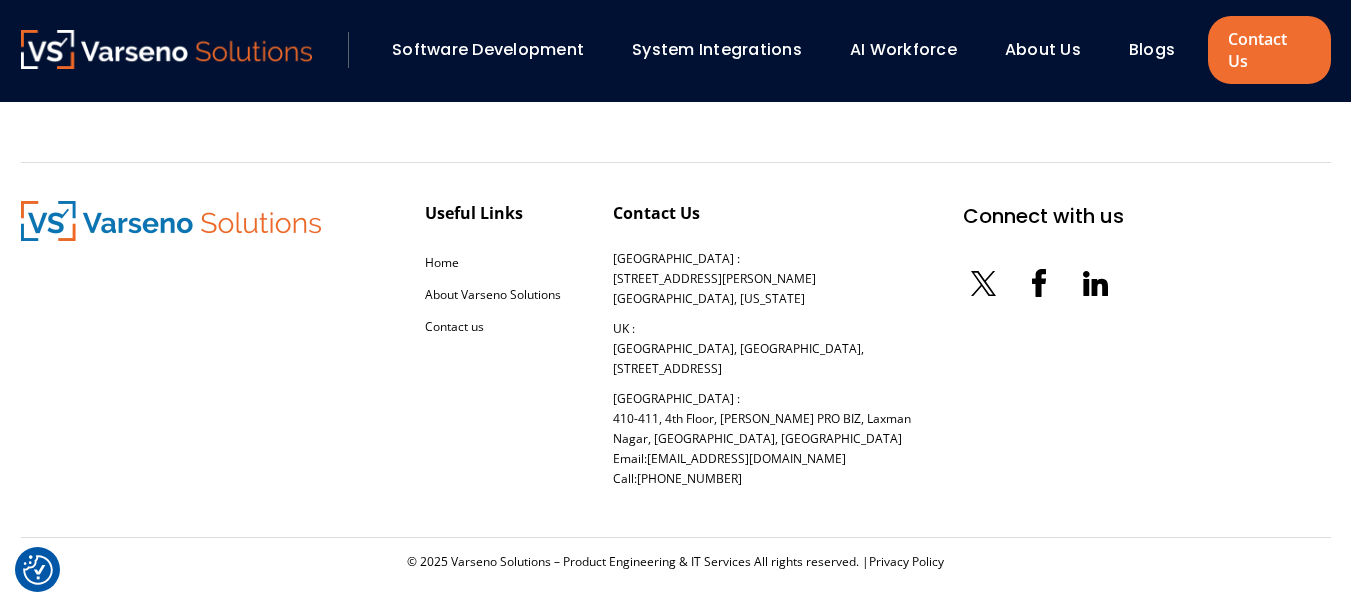 click on "USA :
254 Chapman Rd, 208 Ste Newark, Delaware" at bounding box center (714, 279) 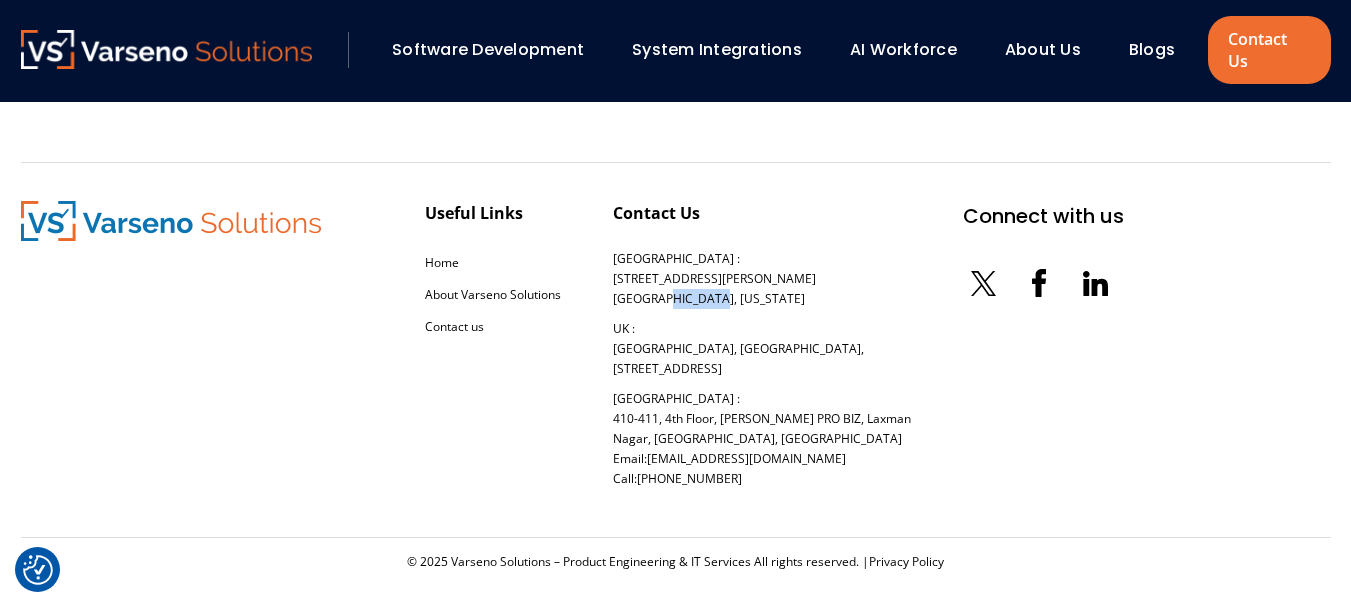 click on "USA :
254 Chapman Rd, 208 Ste Newark, Delaware" at bounding box center (714, 279) 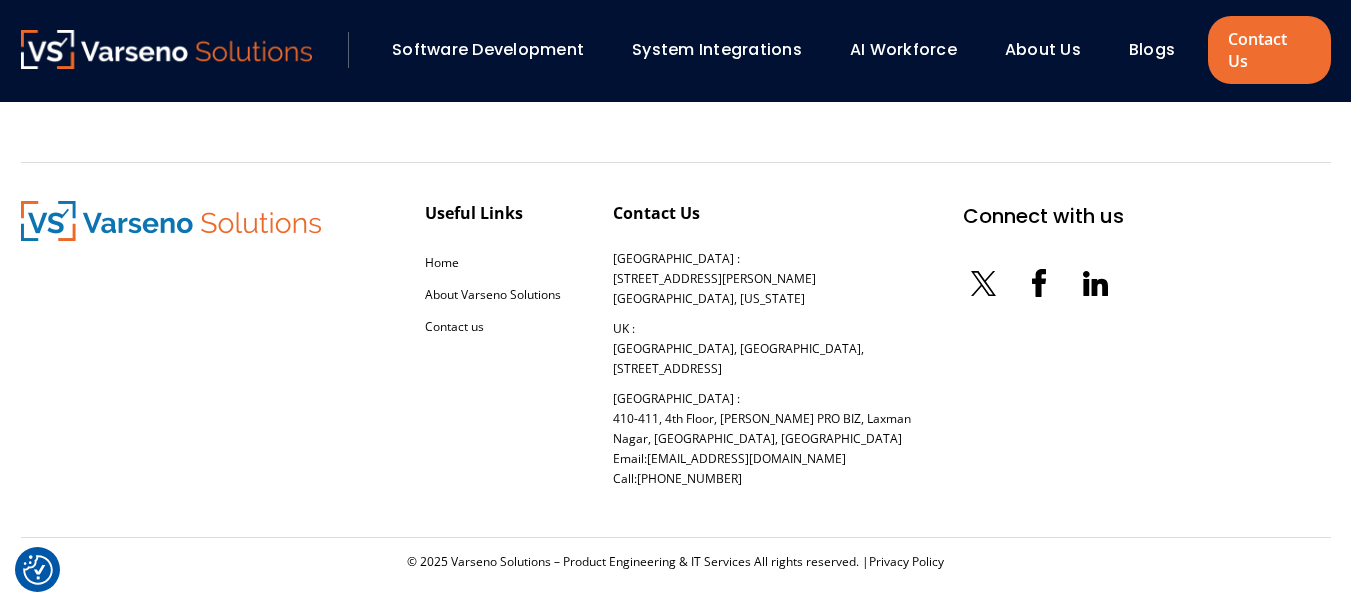 click on "USA :
254 Chapman Rd, 208 Ste Newark, Delaware" at bounding box center (714, 279) 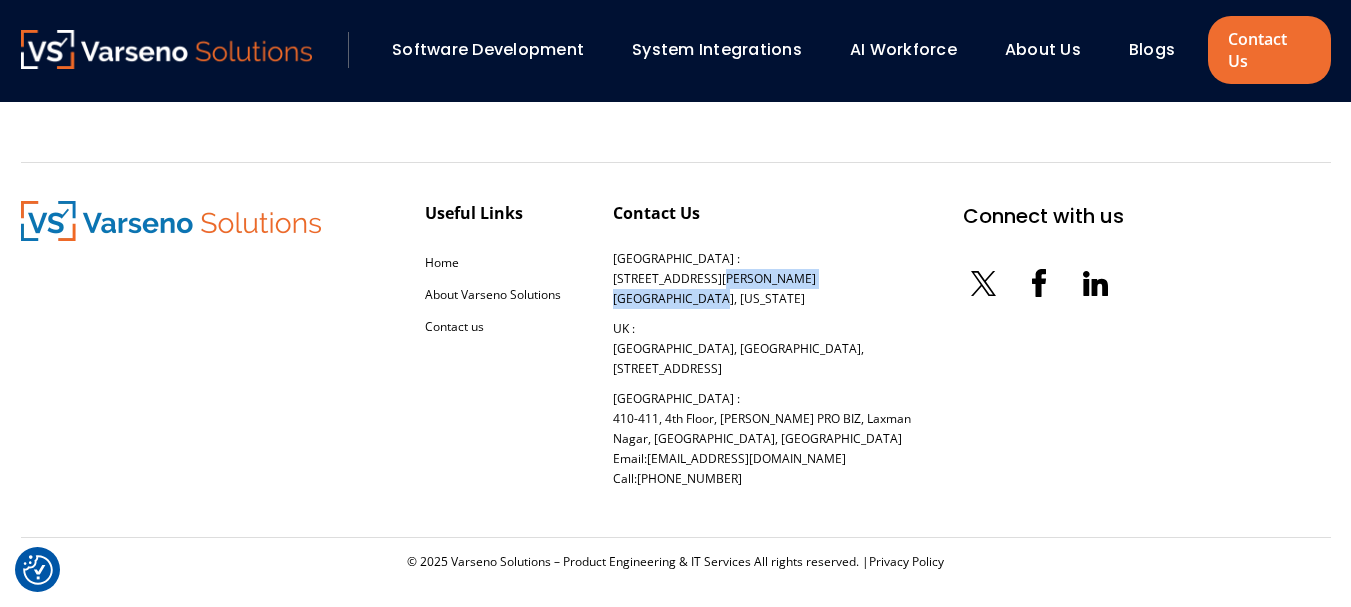 drag, startPoint x: 614, startPoint y: 254, endPoint x: 726, endPoint y: 282, distance: 115.44696 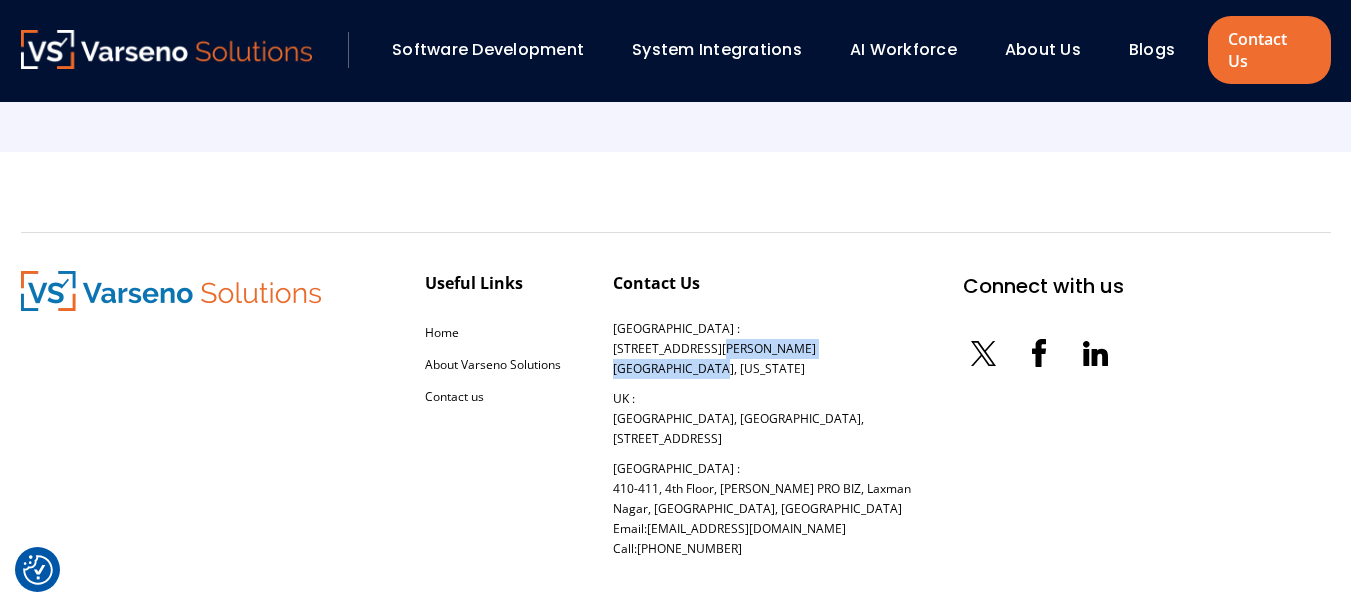 scroll, scrollTop: 4632, scrollLeft: 0, axis: vertical 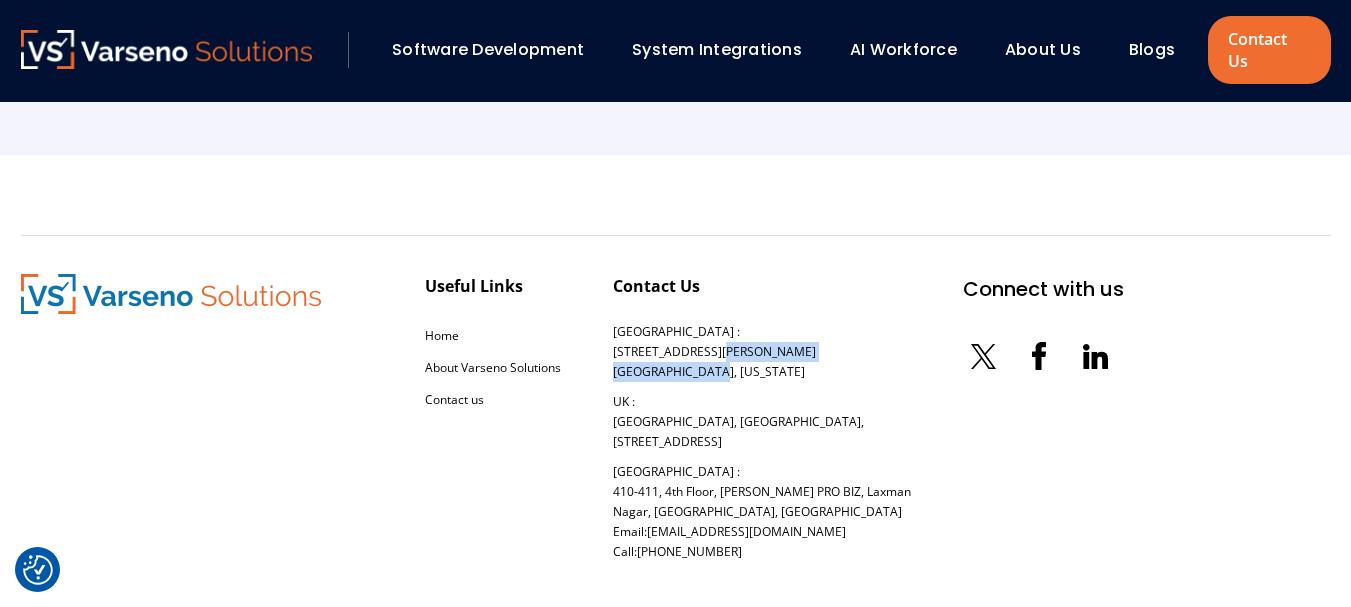 drag, startPoint x: 611, startPoint y: 397, endPoint x: 824, endPoint y: 416, distance: 213.84573 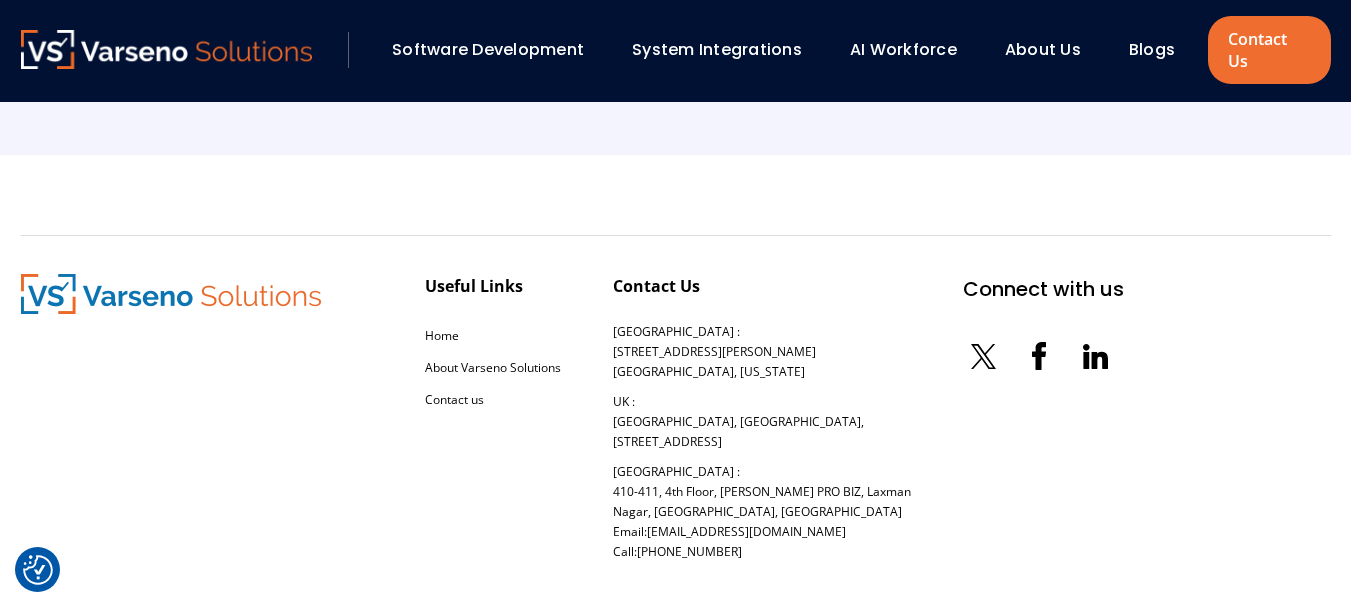 click on "Useful Links
Home
About Varseno Solutions
Contact us
Contact Us
USA :
254 Chapman Rd, 208 Ste Newark, Delaware
UK :
Amber House, Tants Meadow, Lower Kilburn,
Derbyshire, DE56 0NB
India :
410-411, 4th Floor, NANDAN PRO BIZ, Laxman Nagar, Baner,
Pune, Maharashtra 411045, India
Email: info@varseno.com
Call:  +1 747 231 1741
Connect with us" at bounding box center [572, 423] 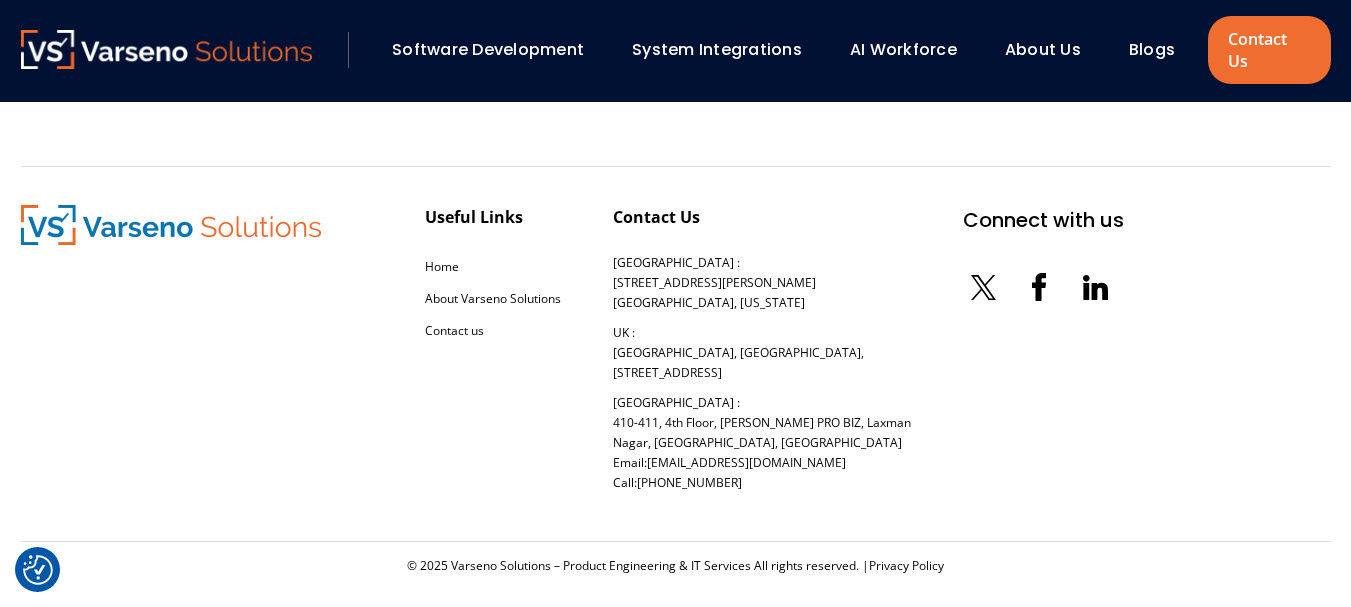 scroll, scrollTop: 4705, scrollLeft: 0, axis: vertical 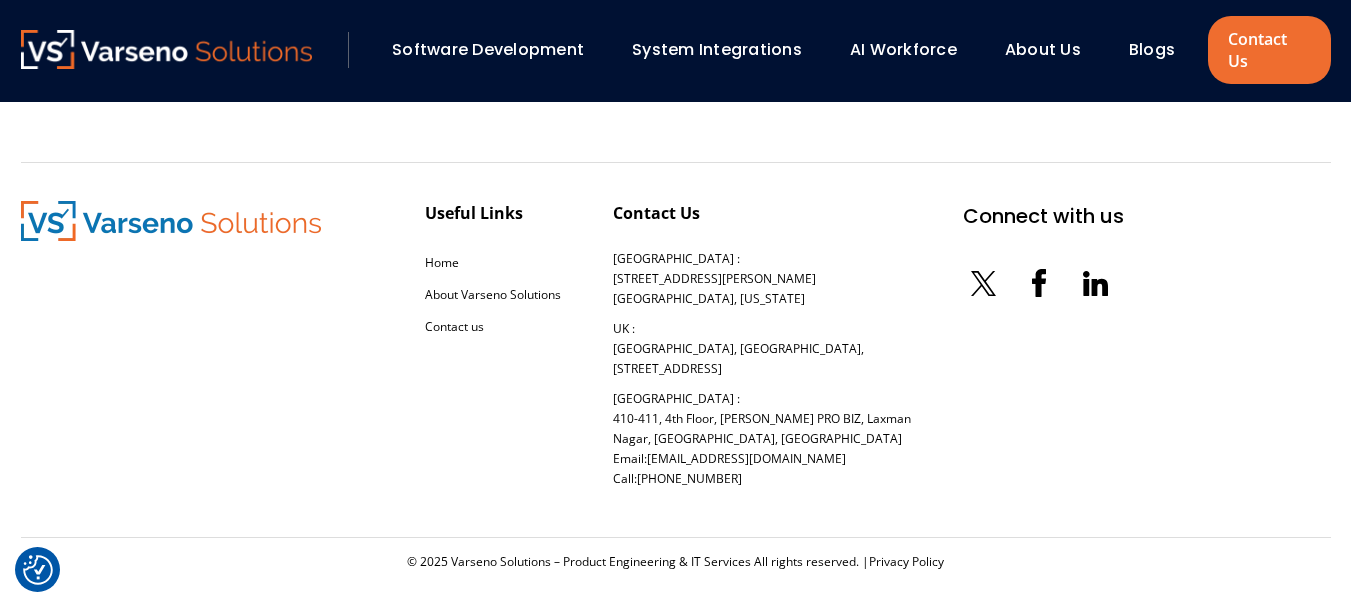 click on "System Integrations" at bounding box center (717, 49) 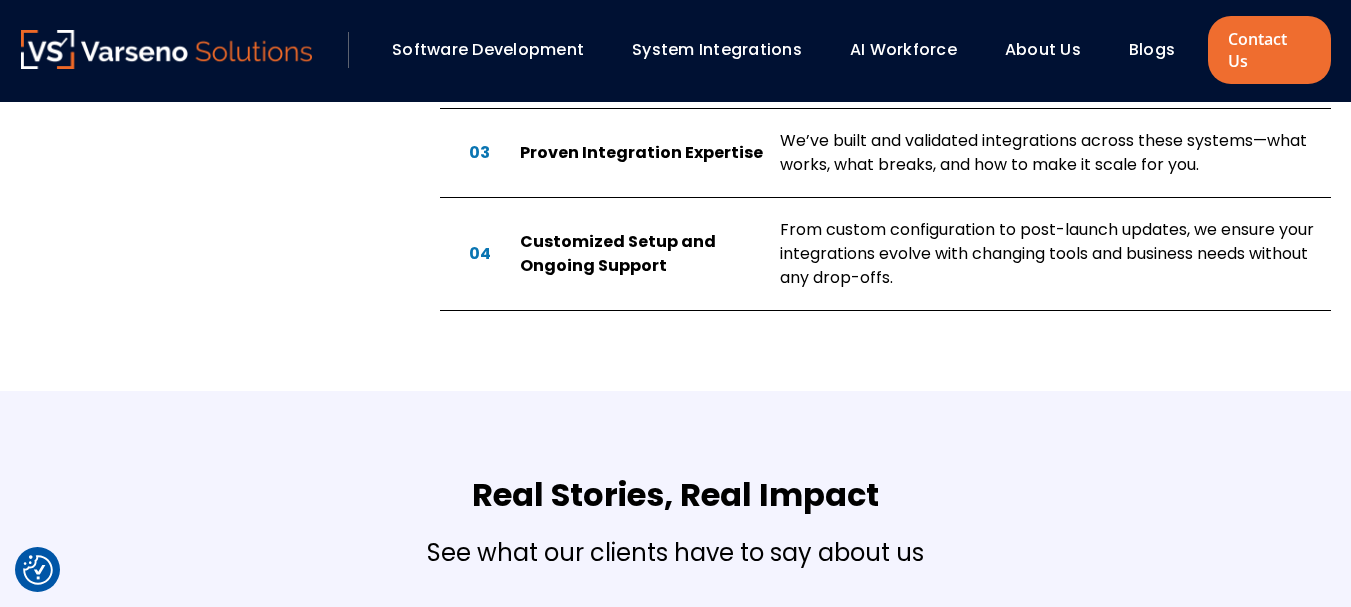 scroll, scrollTop: 2422, scrollLeft: 0, axis: vertical 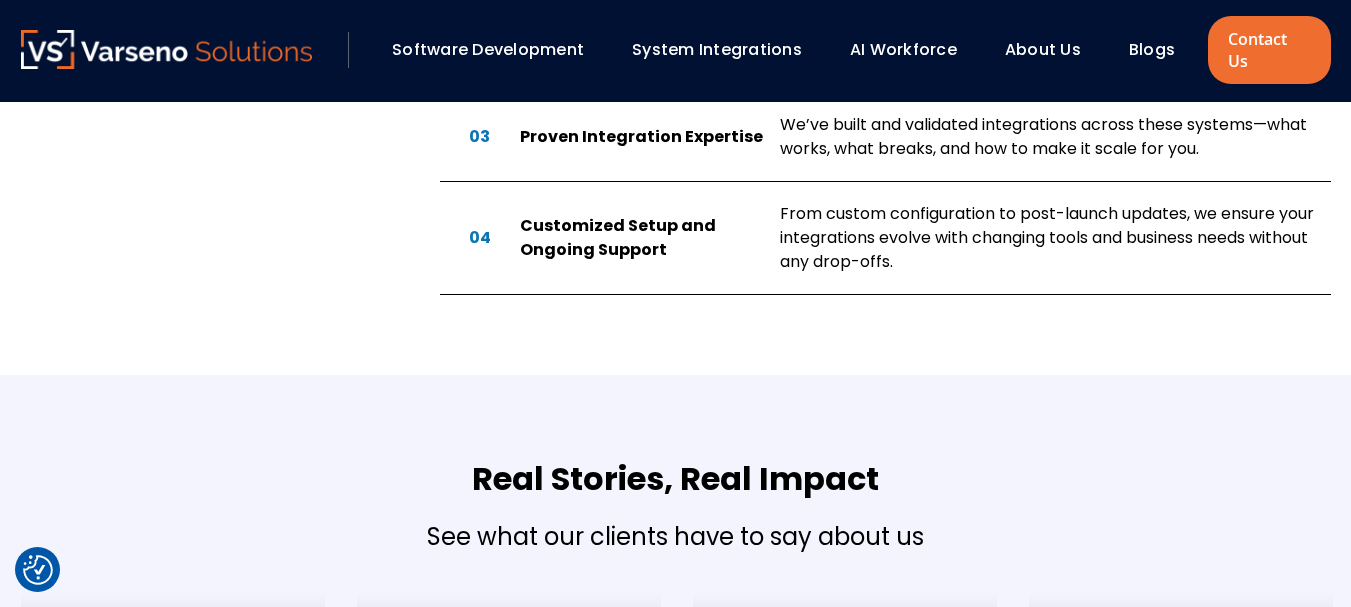 click on "Software Development" at bounding box center (488, 49) 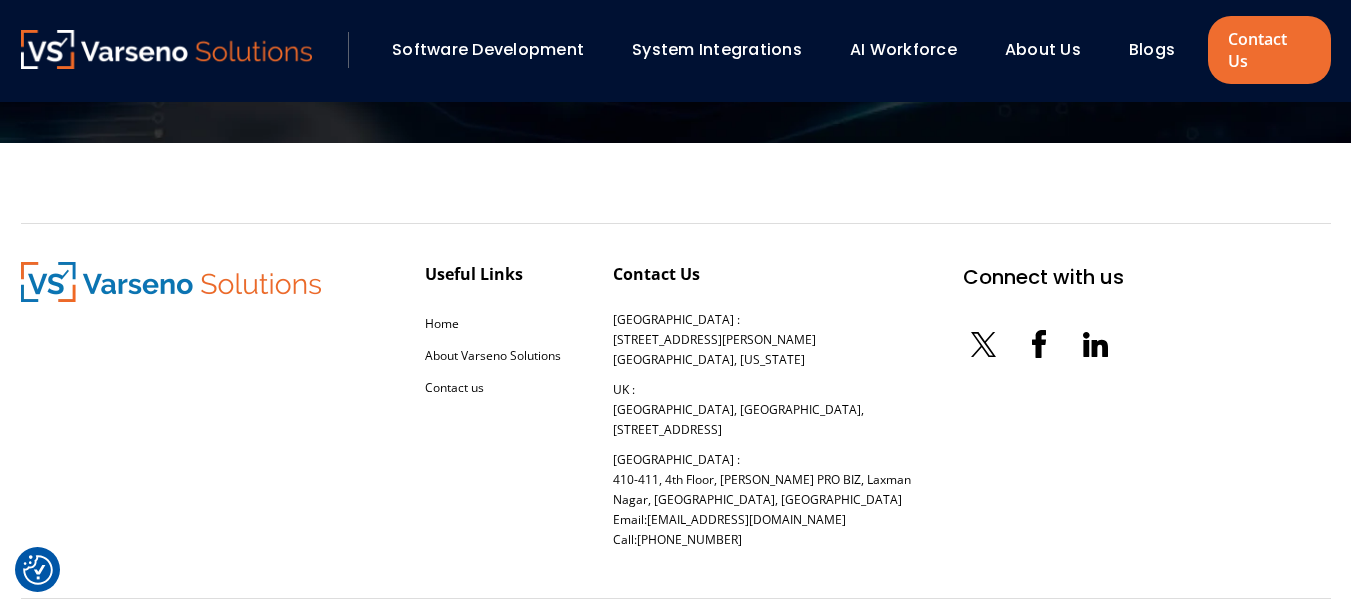 scroll, scrollTop: 3241, scrollLeft: 0, axis: vertical 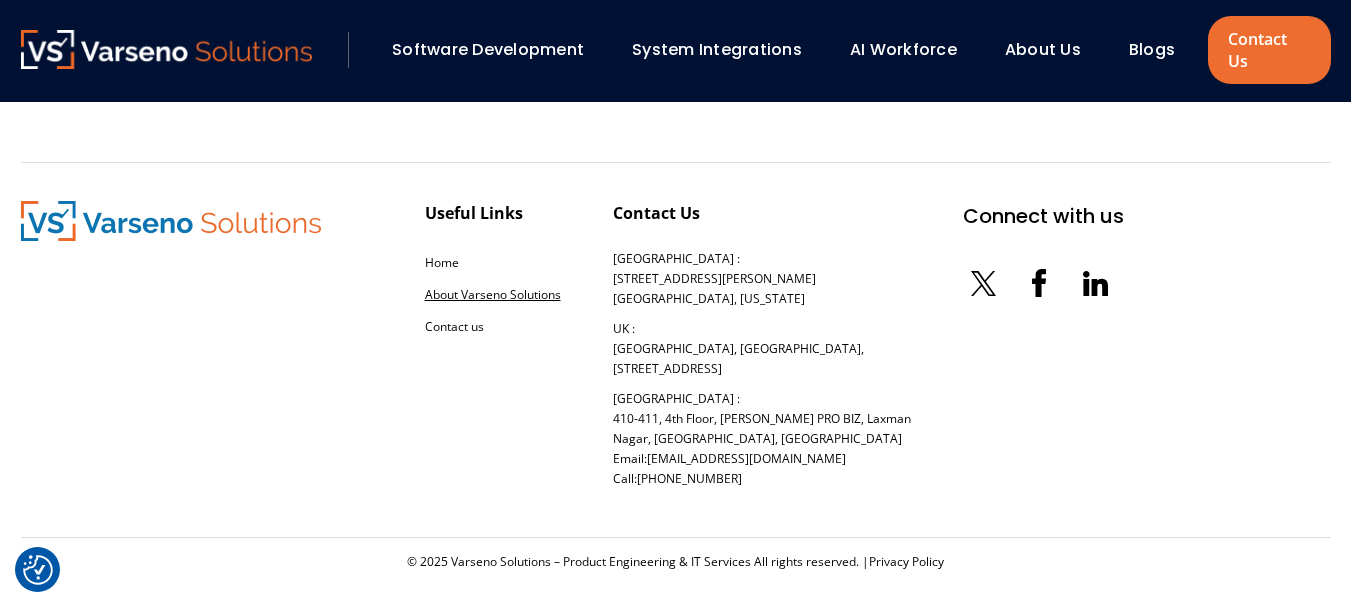 click on "About Varseno Solutions" at bounding box center [493, 294] 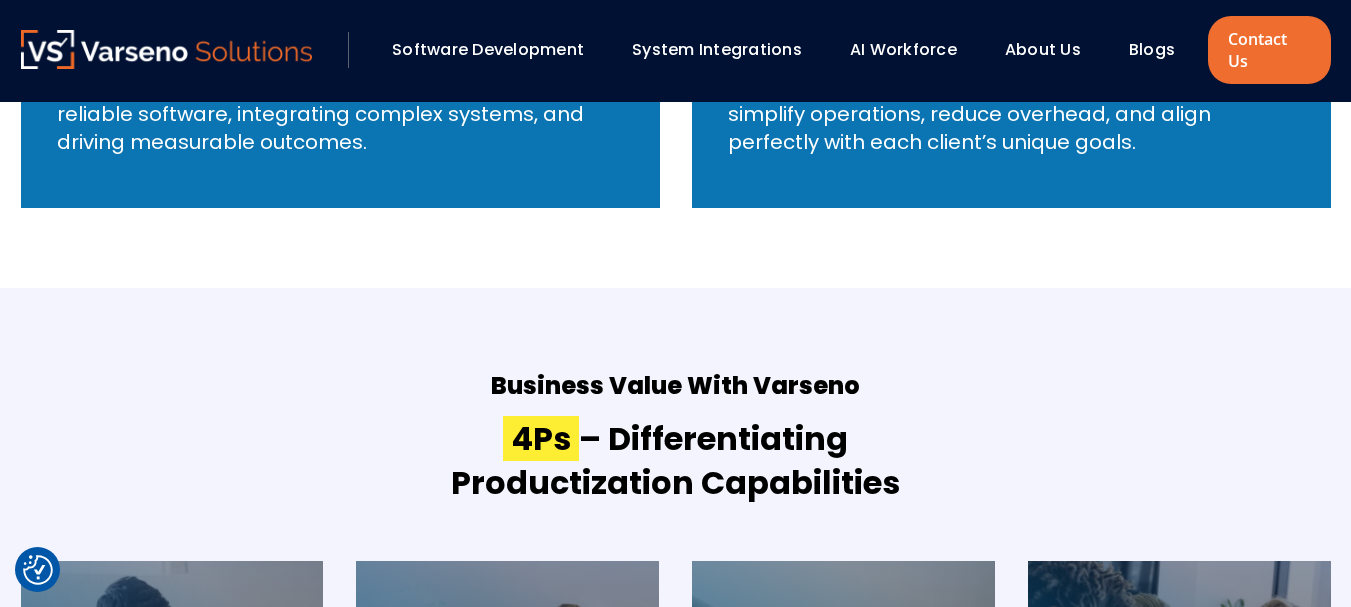 scroll, scrollTop: 1231, scrollLeft: 0, axis: vertical 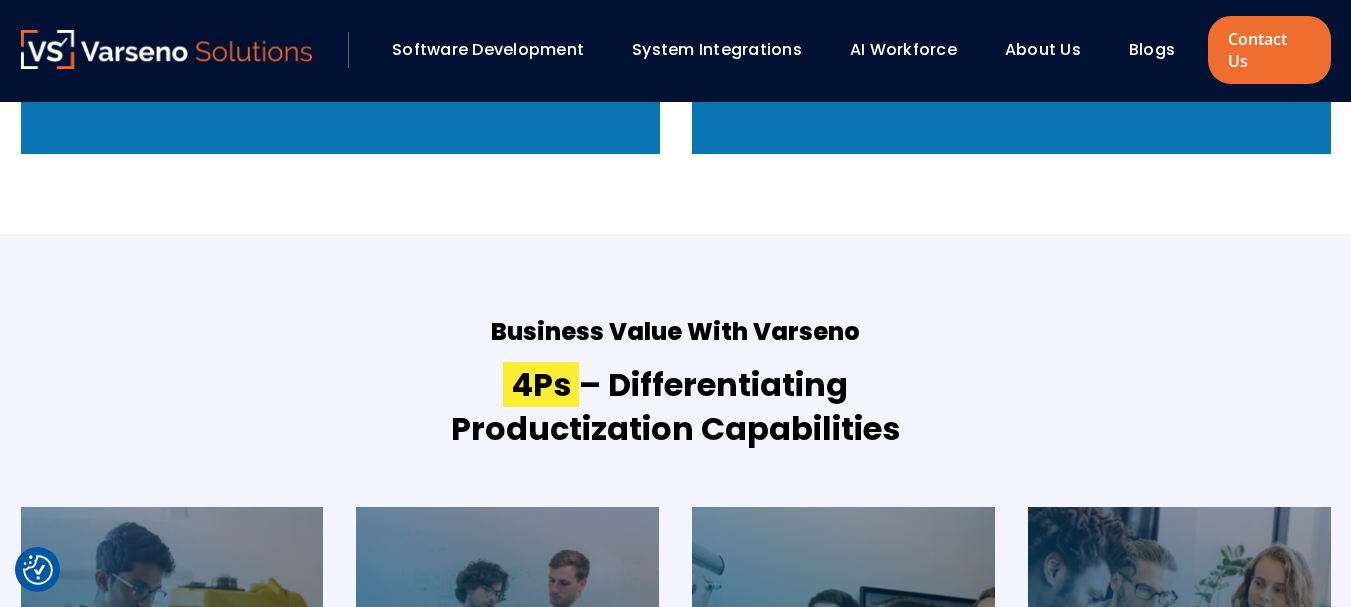 click at bounding box center [167, 49] 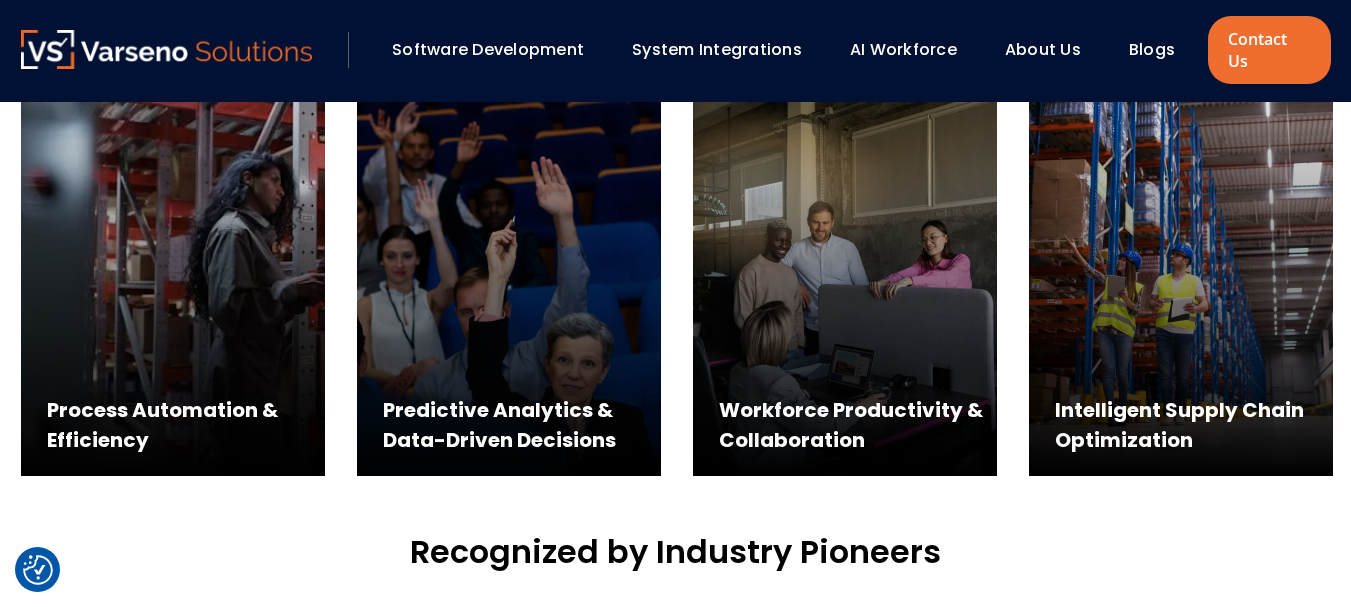 scroll, scrollTop: 937, scrollLeft: 0, axis: vertical 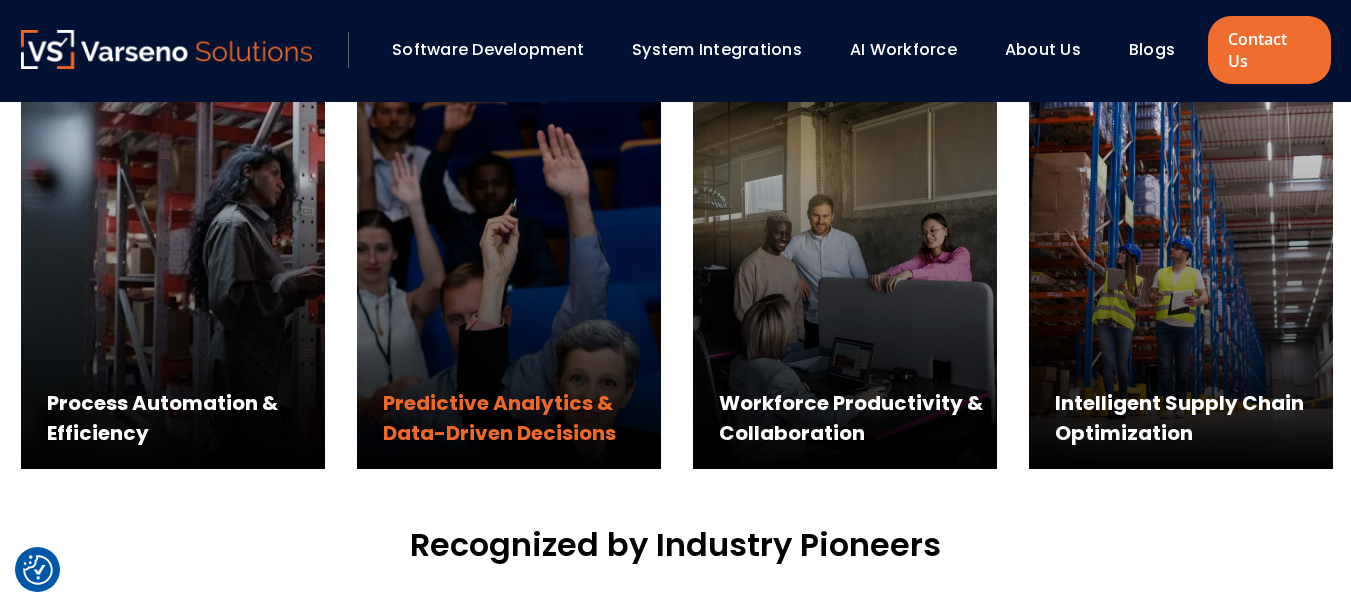 click on "Predictive Analytics & Data-Driven Decisions" at bounding box center [509, 250] 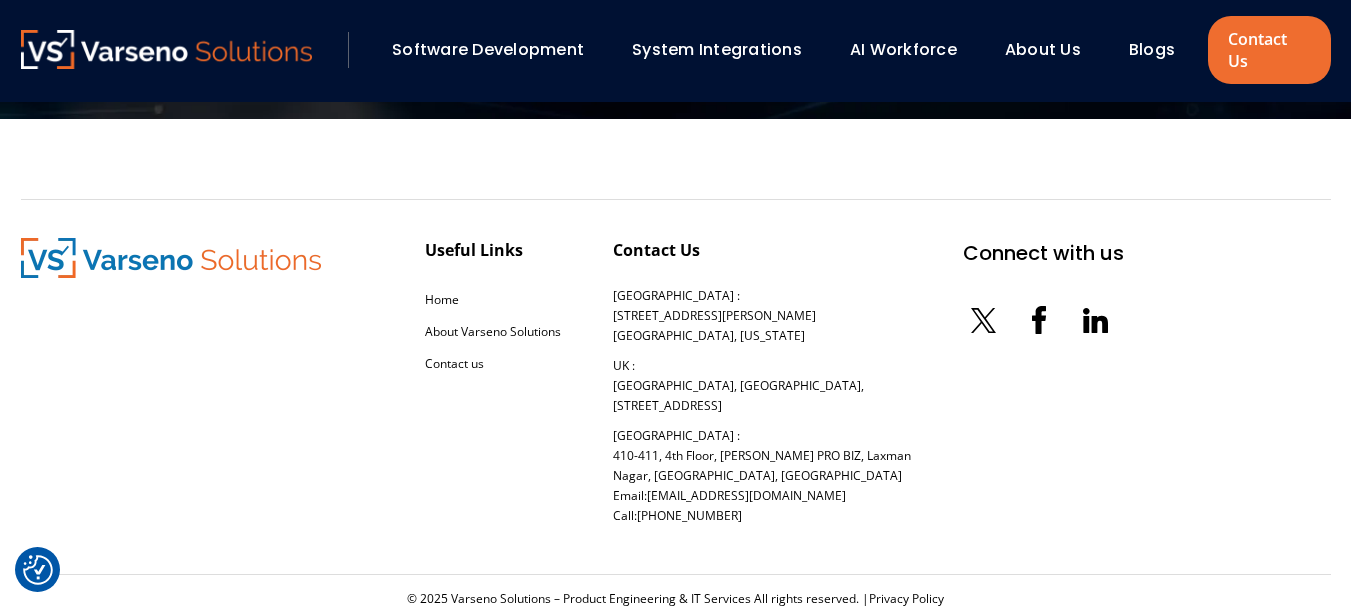 scroll, scrollTop: 6317, scrollLeft: 0, axis: vertical 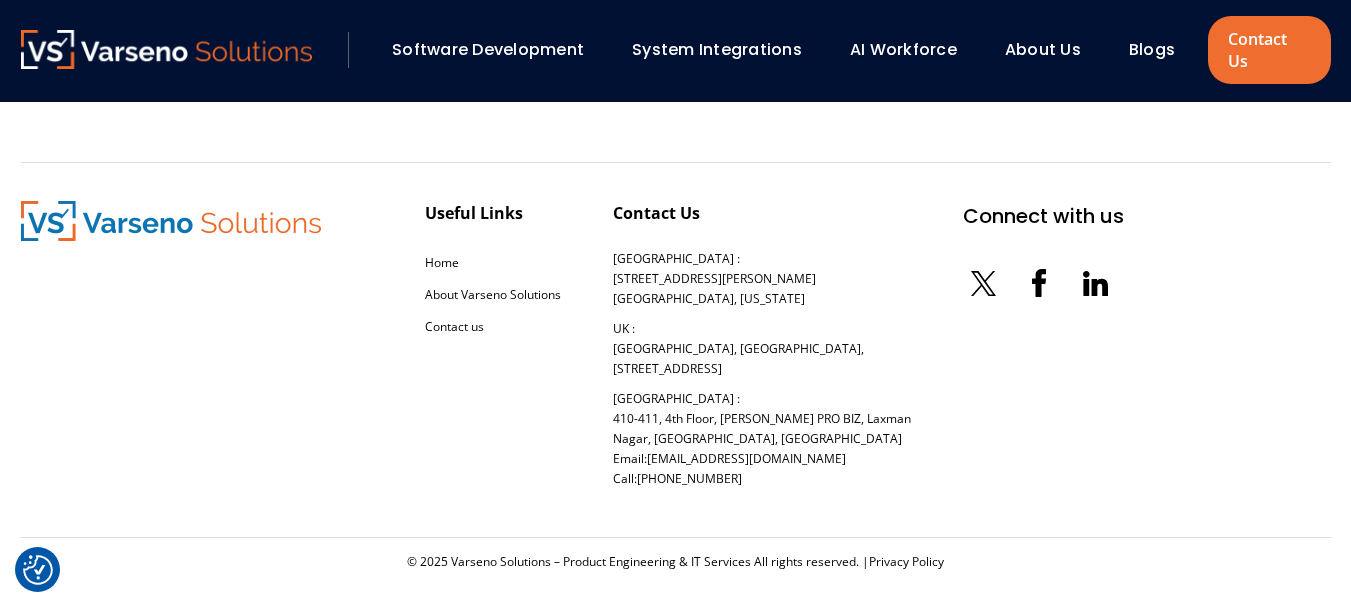 click on "Blogs" at bounding box center (1161, 50) 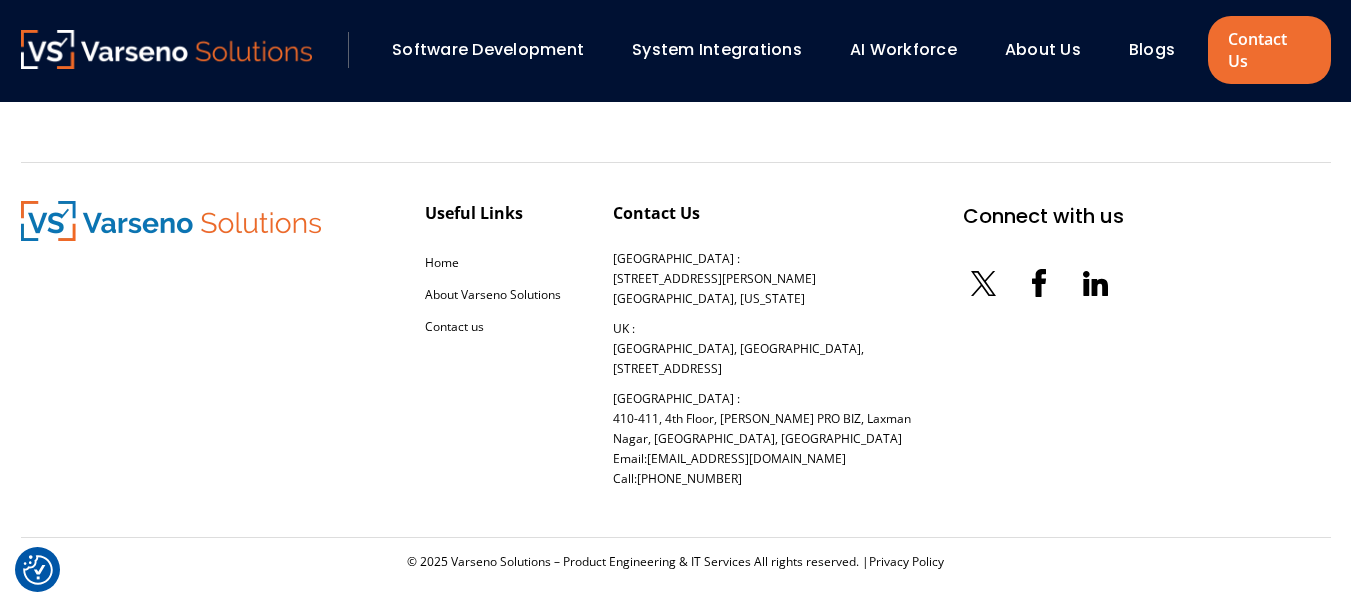 click on "Blogs" at bounding box center [1152, 49] 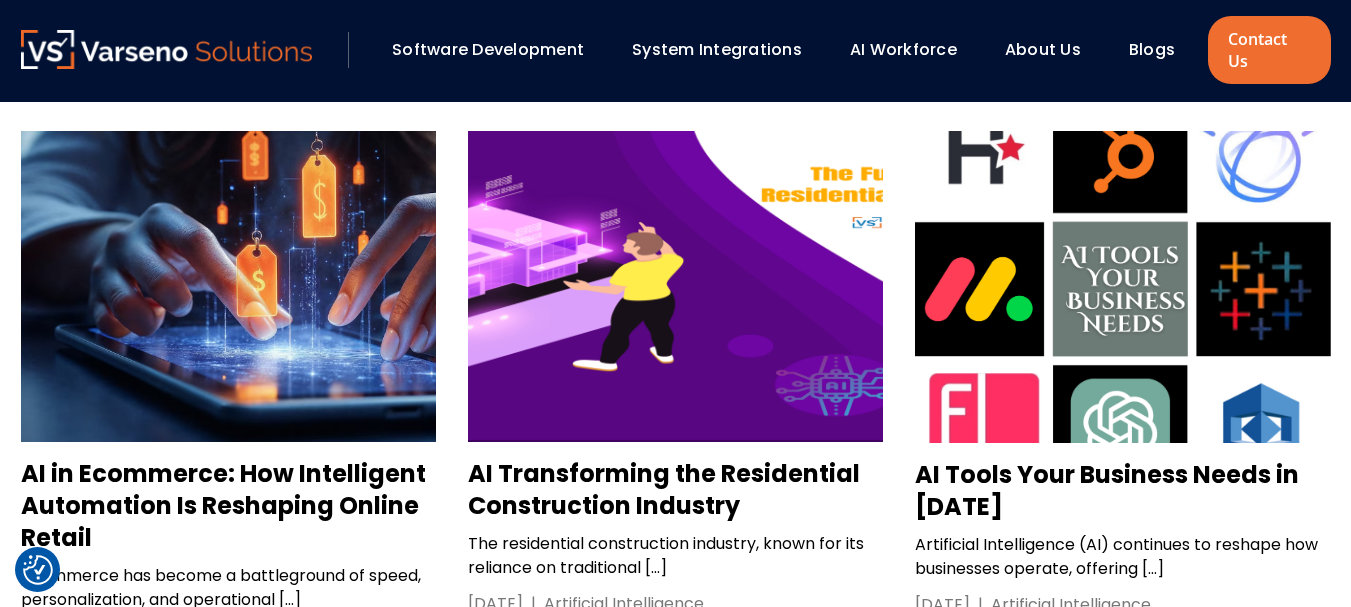 scroll, scrollTop: 1877, scrollLeft: 0, axis: vertical 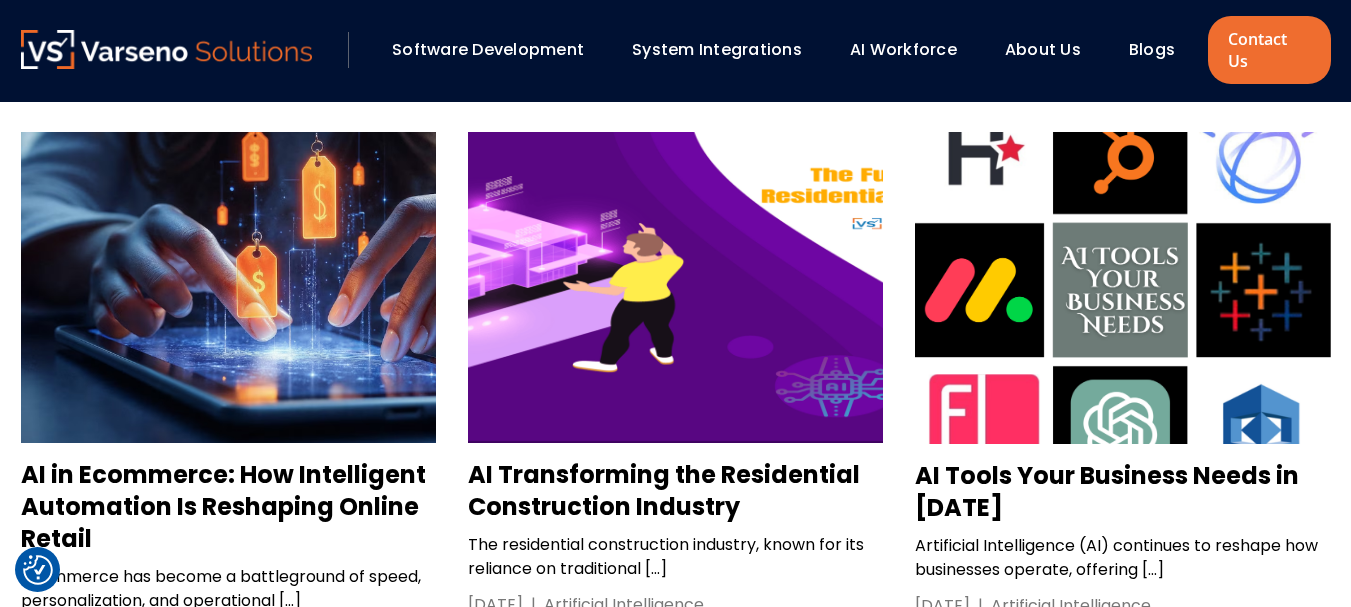 click at bounding box center (228, 287) 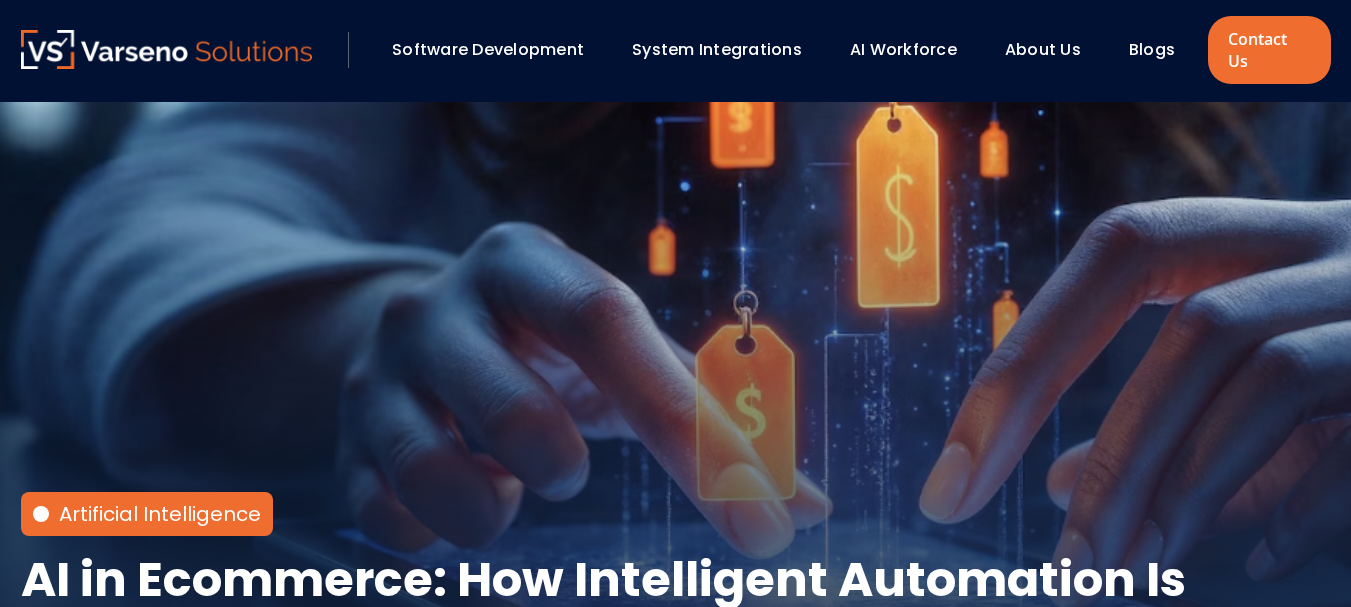 scroll, scrollTop: 0, scrollLeft: 0, axis: both 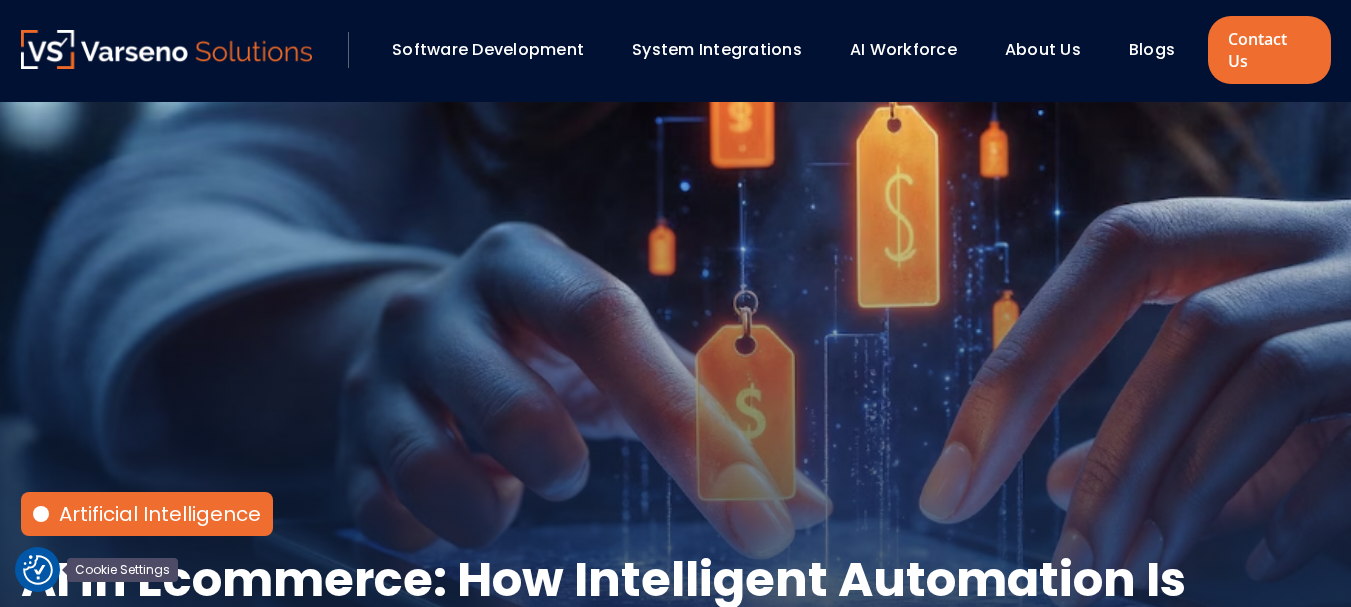 click at bounding box center [38, 570] 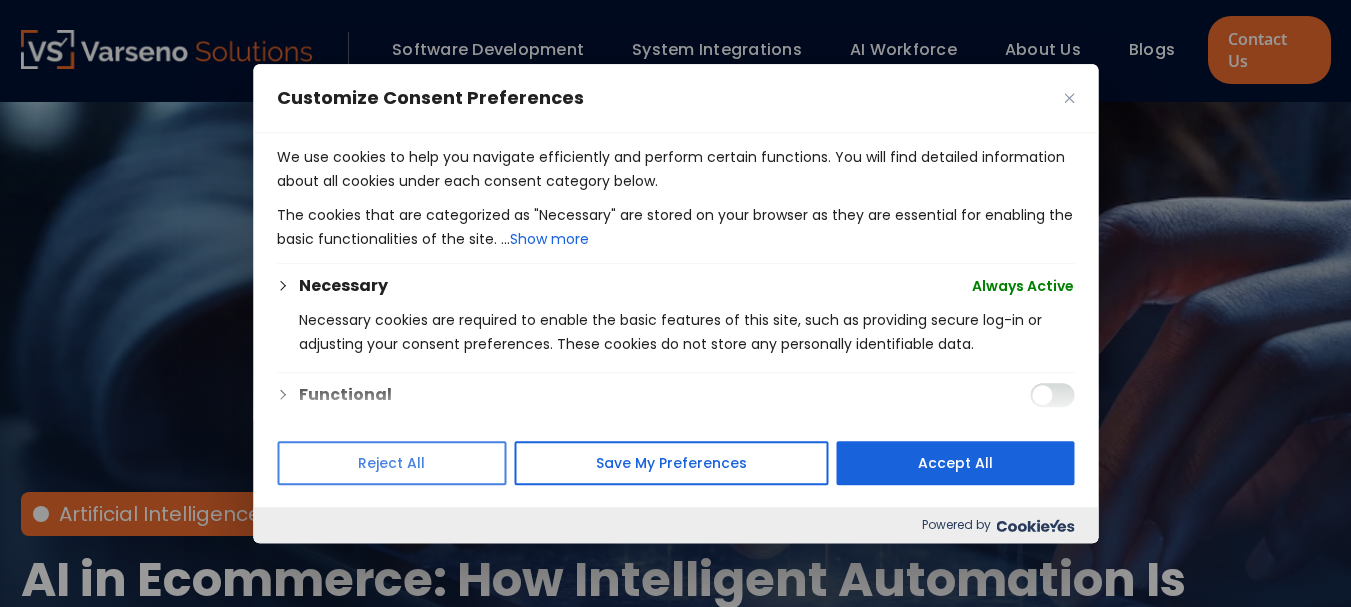 click on "Reject All" at bounding box center (392, 463) 